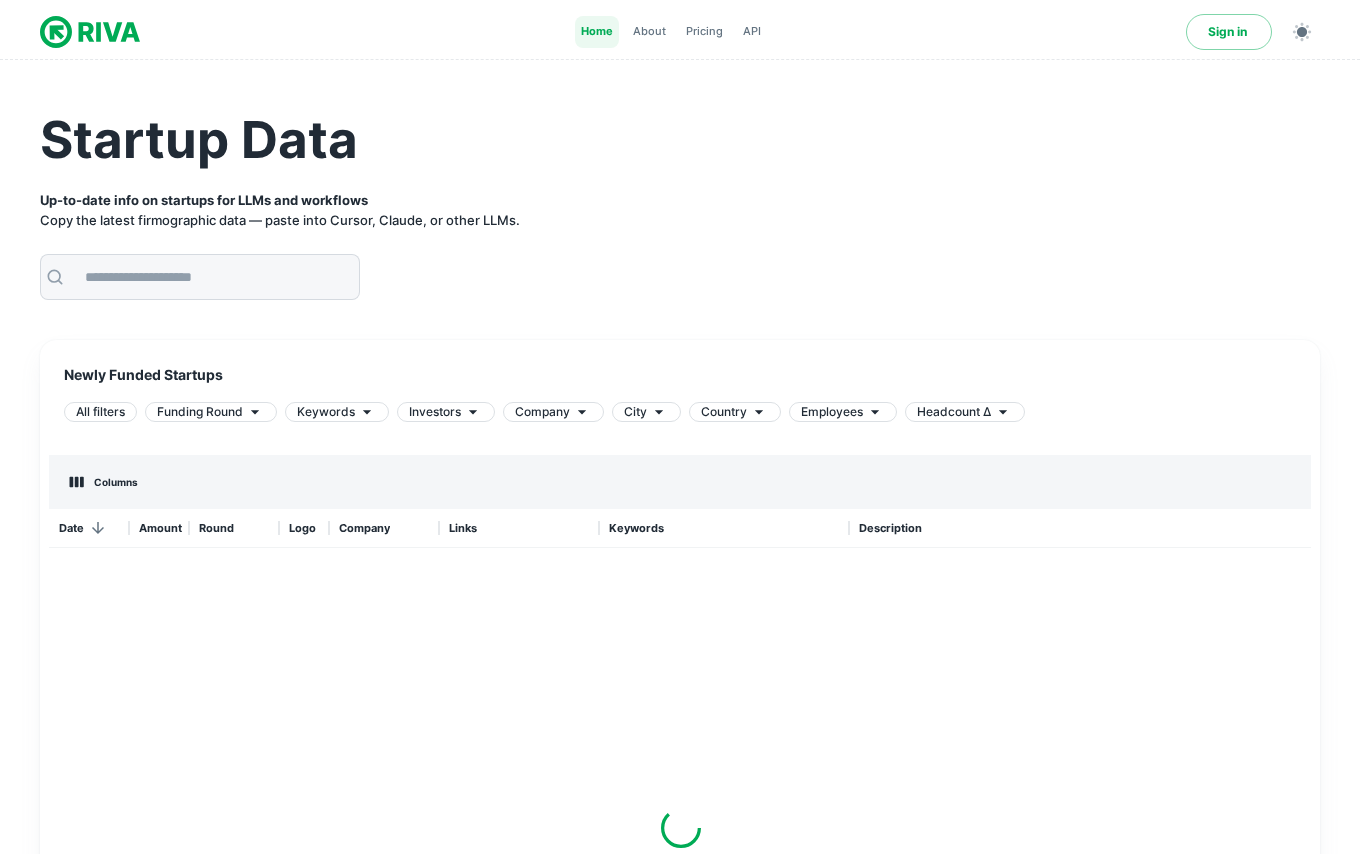 scroll, scrollTop: 0, scrollLeft: 0, axis: both 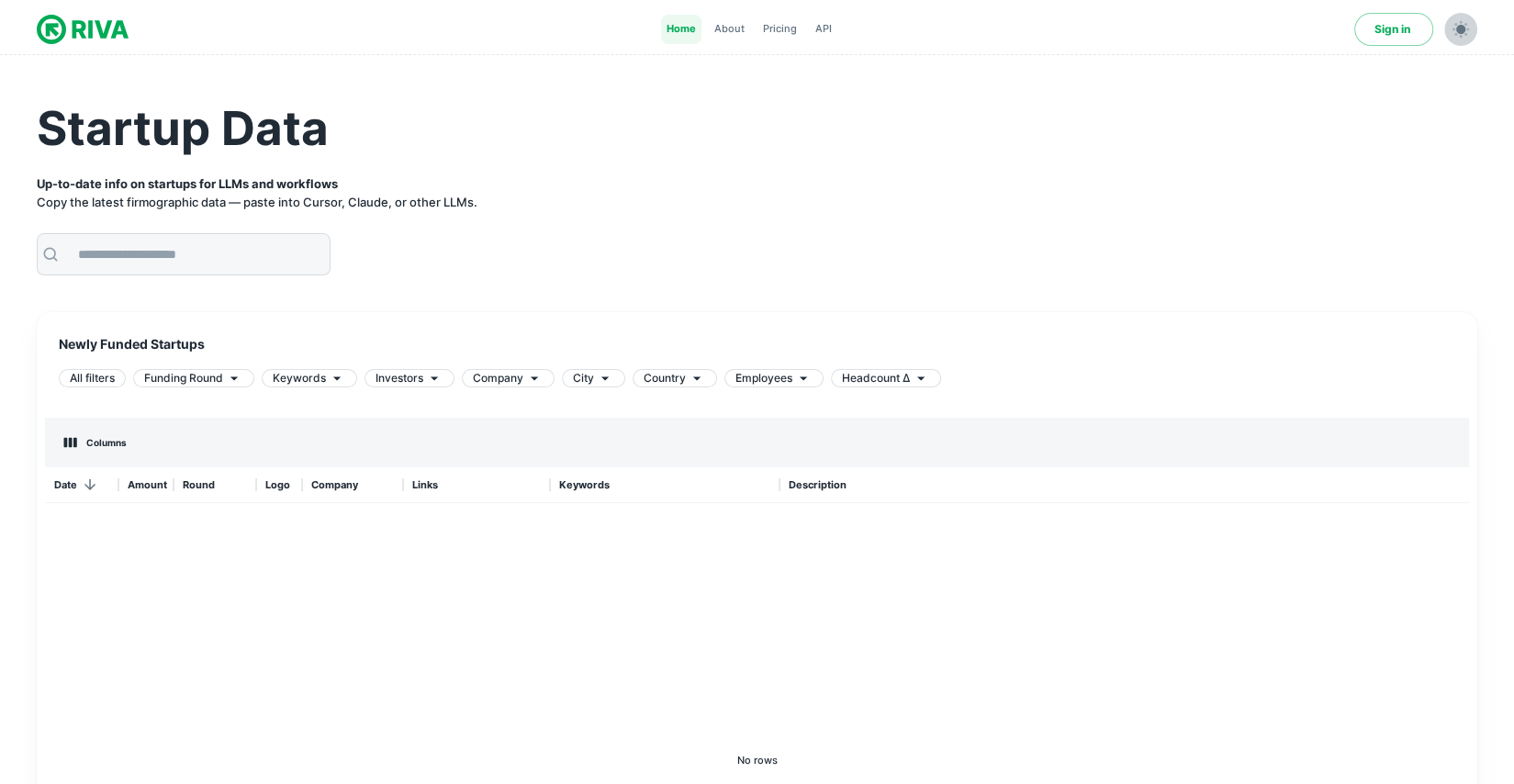 click at bounding box center [1461, 29] 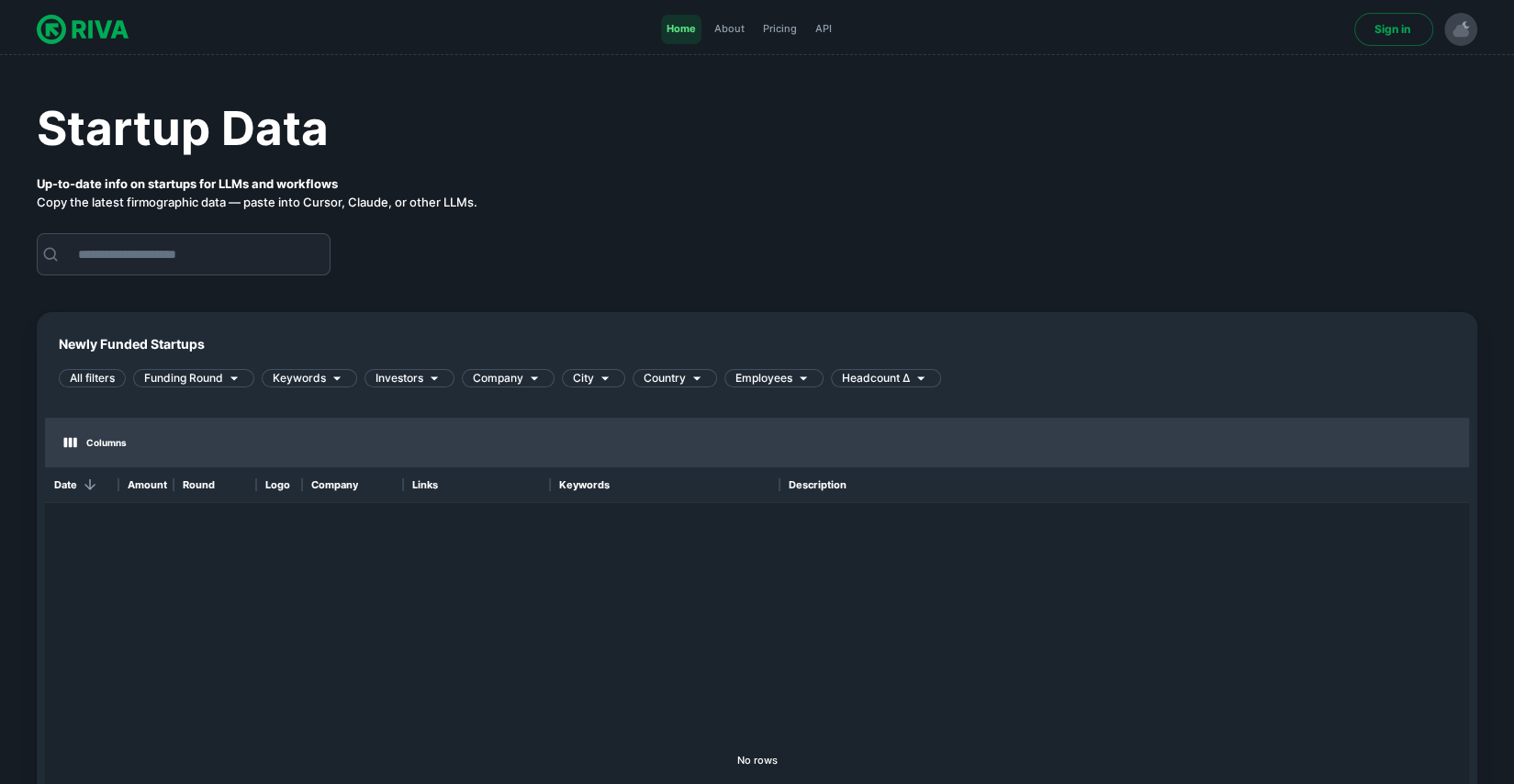 click at bounding box center (1461, 29) 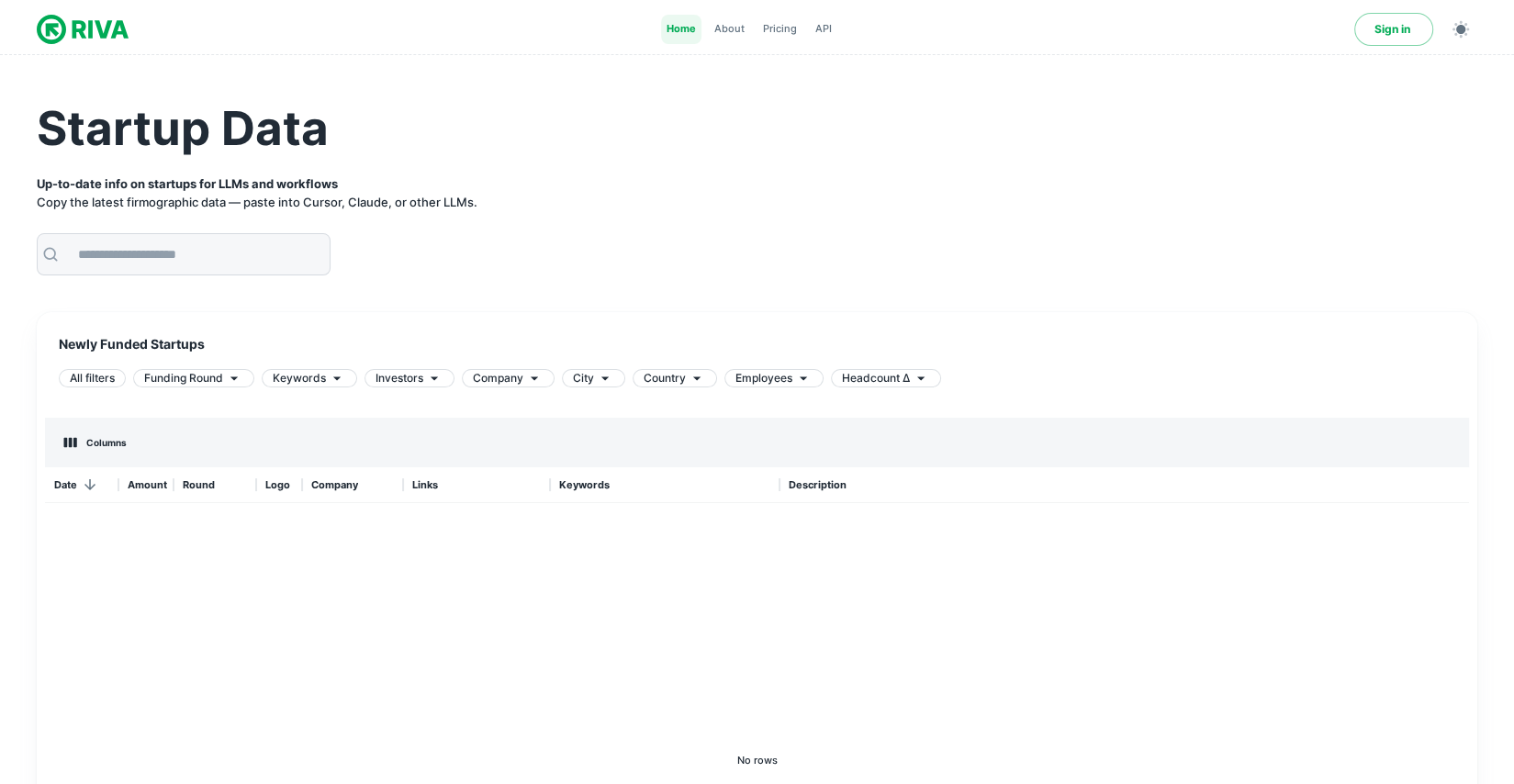 type 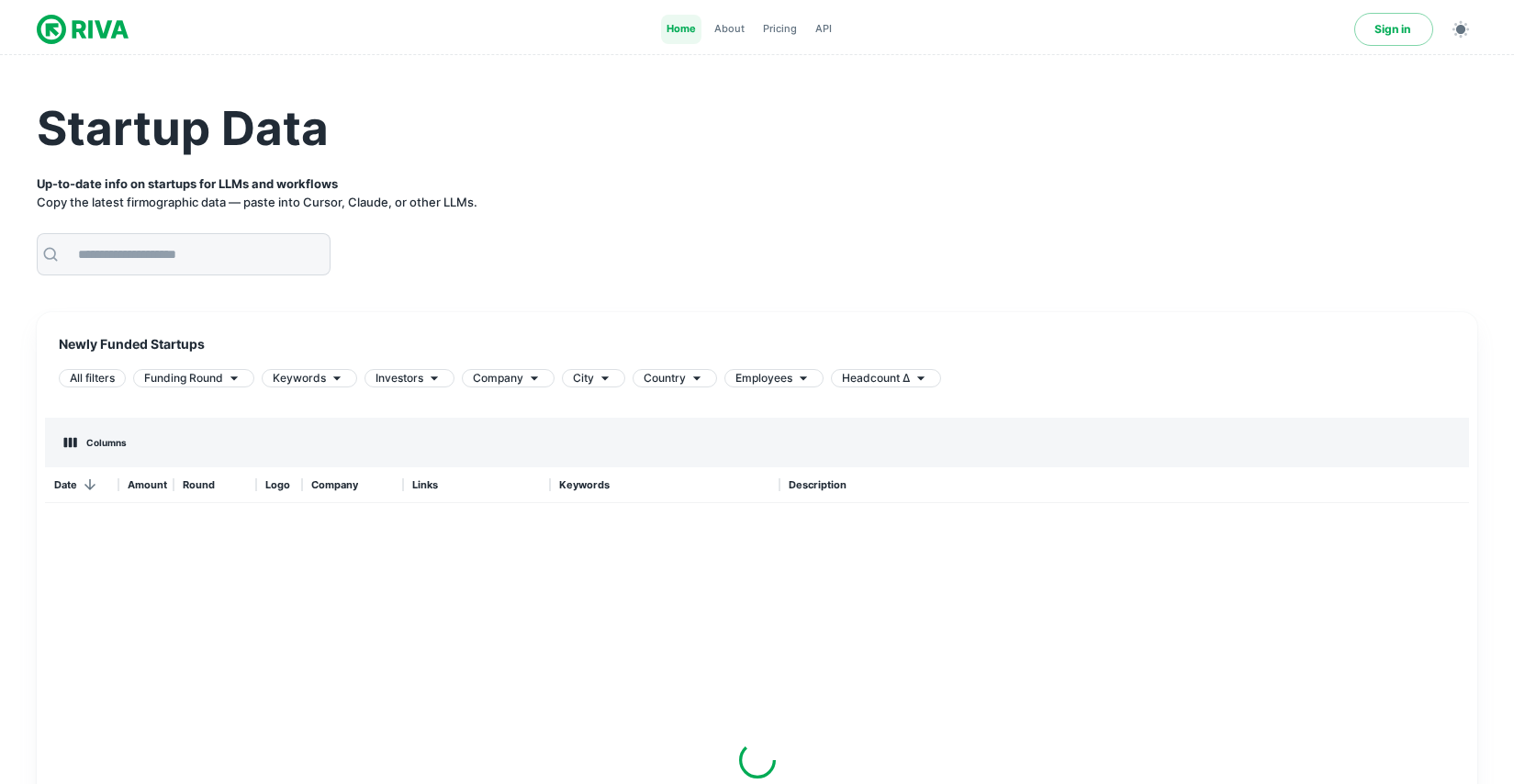 scroll, scrollTop: 0, scrollLeft: 0, axis: both 